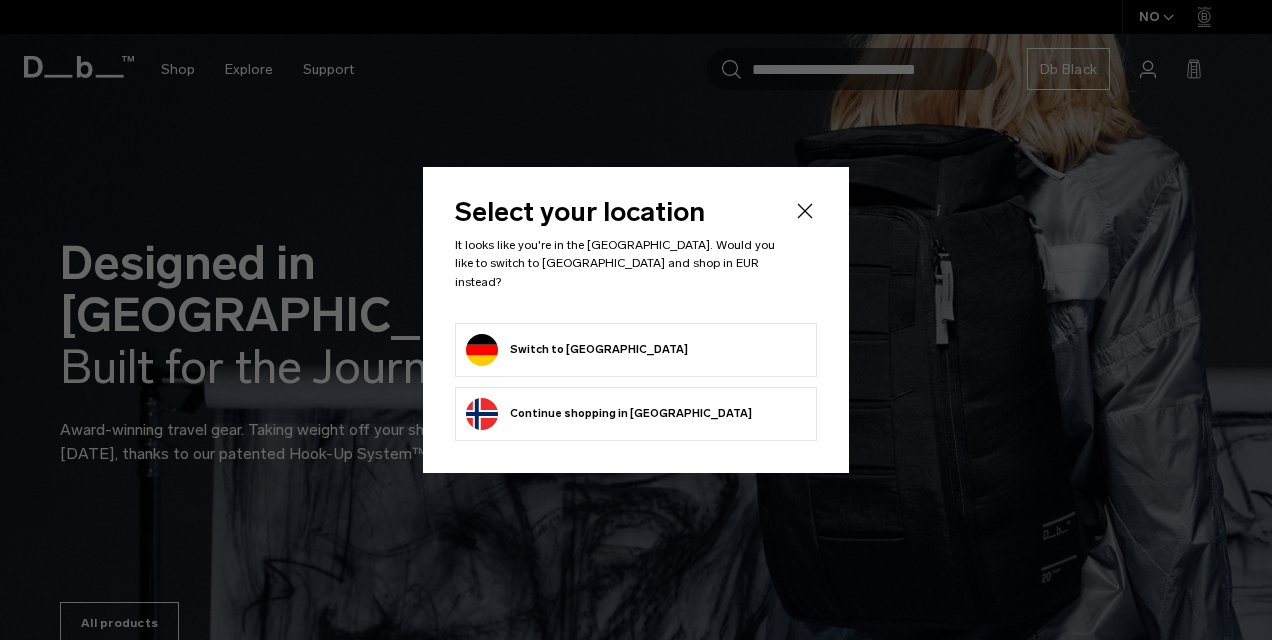 scroll, scrollTop: 0, scrollLeft: 0, axis: both 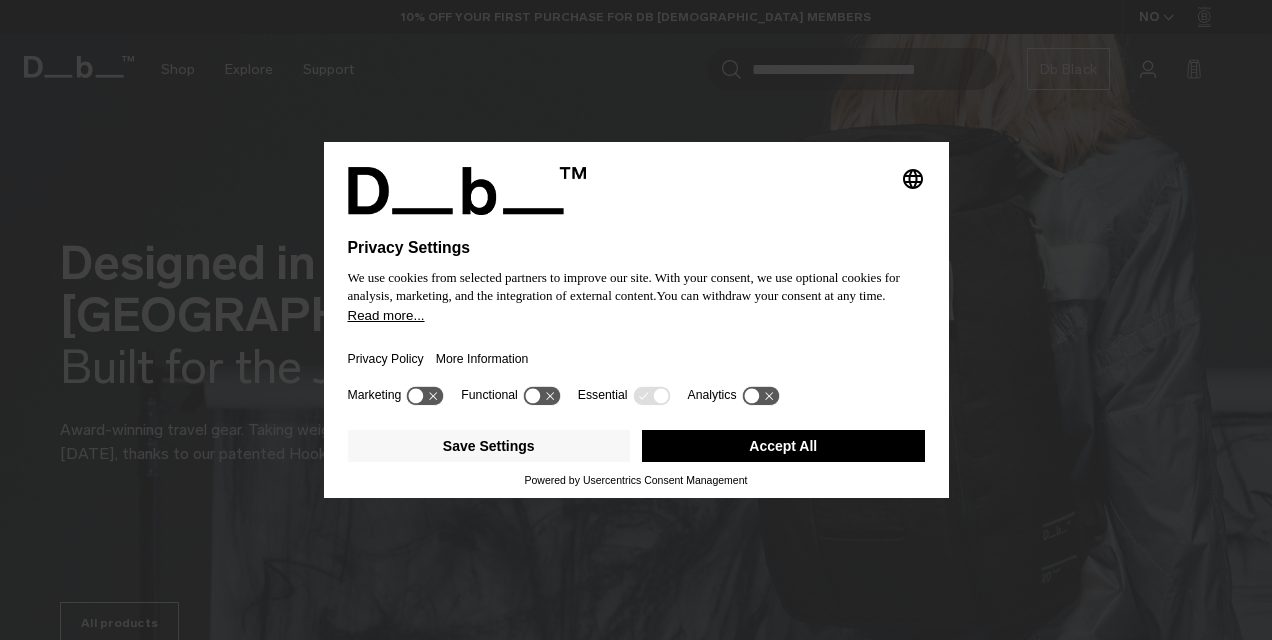 click on "Accept All" at bounding box center (783, 446) 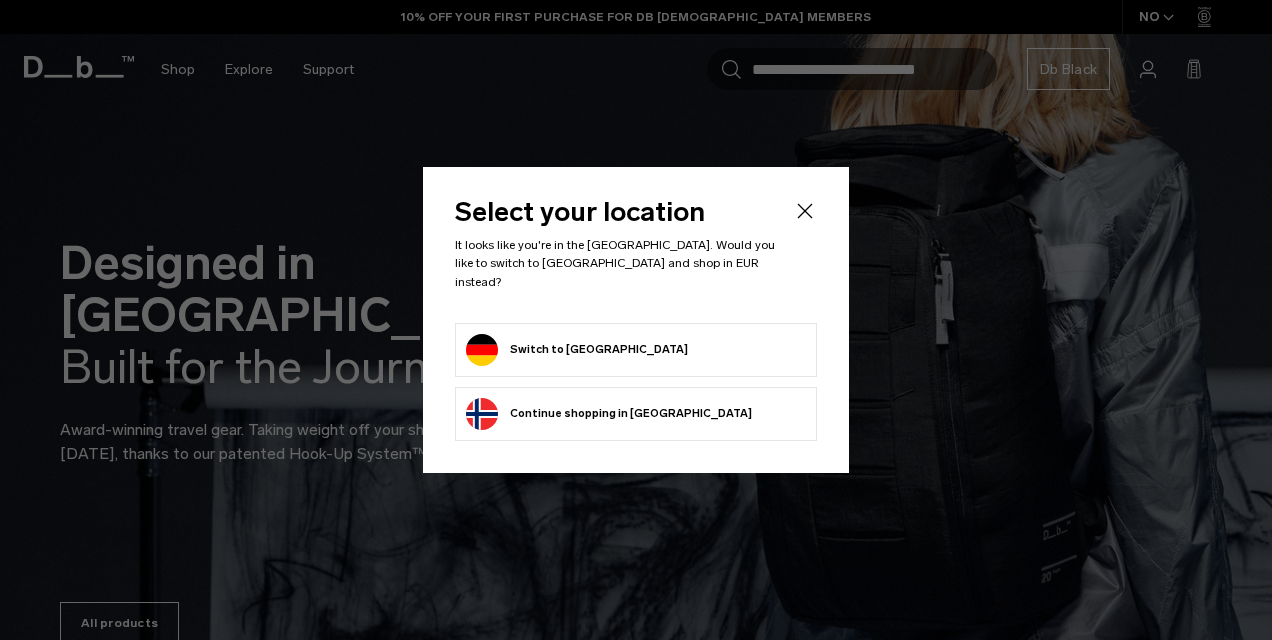 scroll, scrollTop: 0, scrollLeft: 0, axis: both 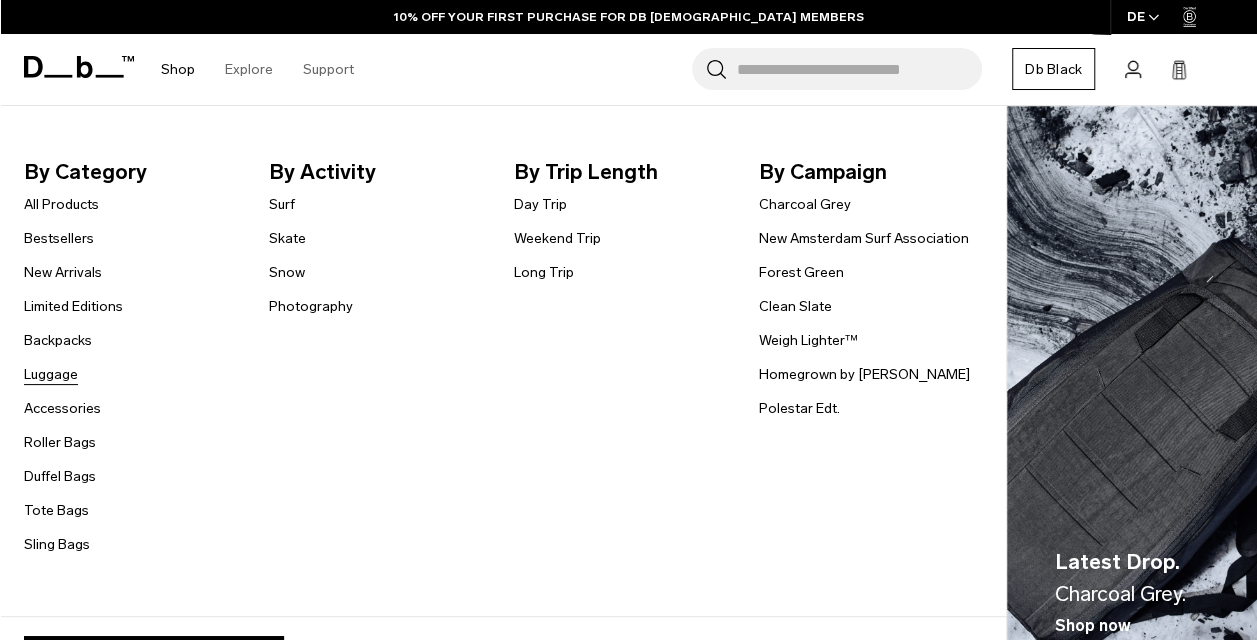 click on "Luggage" at bounding box center (51, 374) 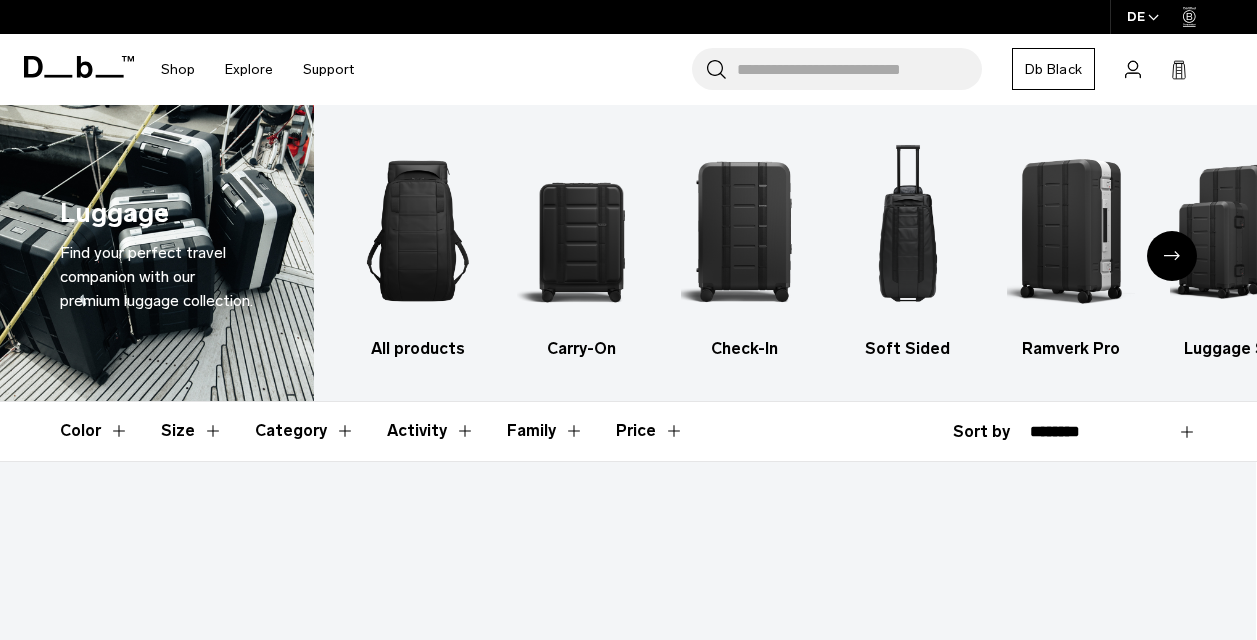 scroll, scrollTop: 0, scrollLeft: 0, axis: both 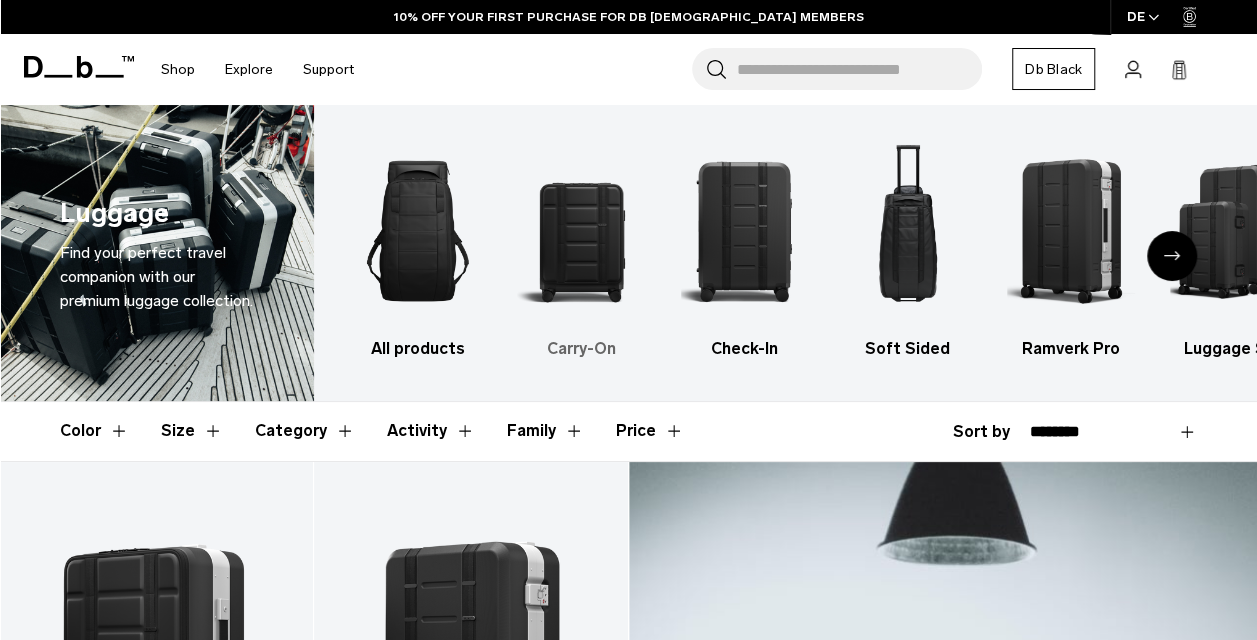 click at bounding box center (581, 231) 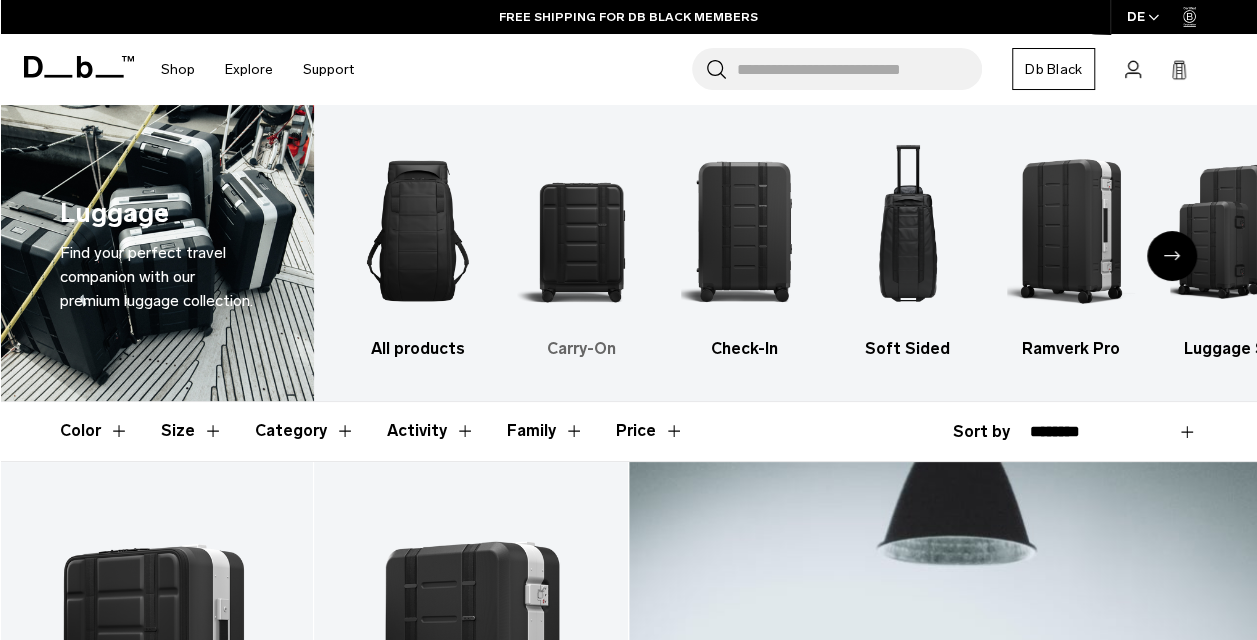 click at bounding box center (581, 231) 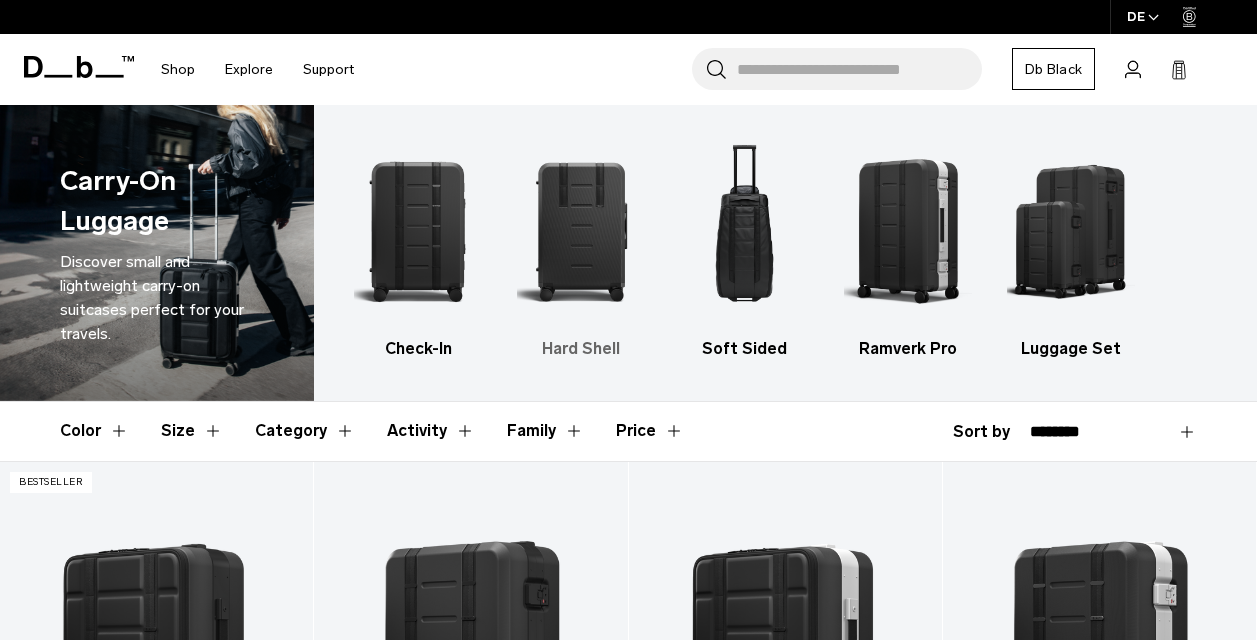 scroll, scrollTop: 0, scrollLeft: 0, axis: both 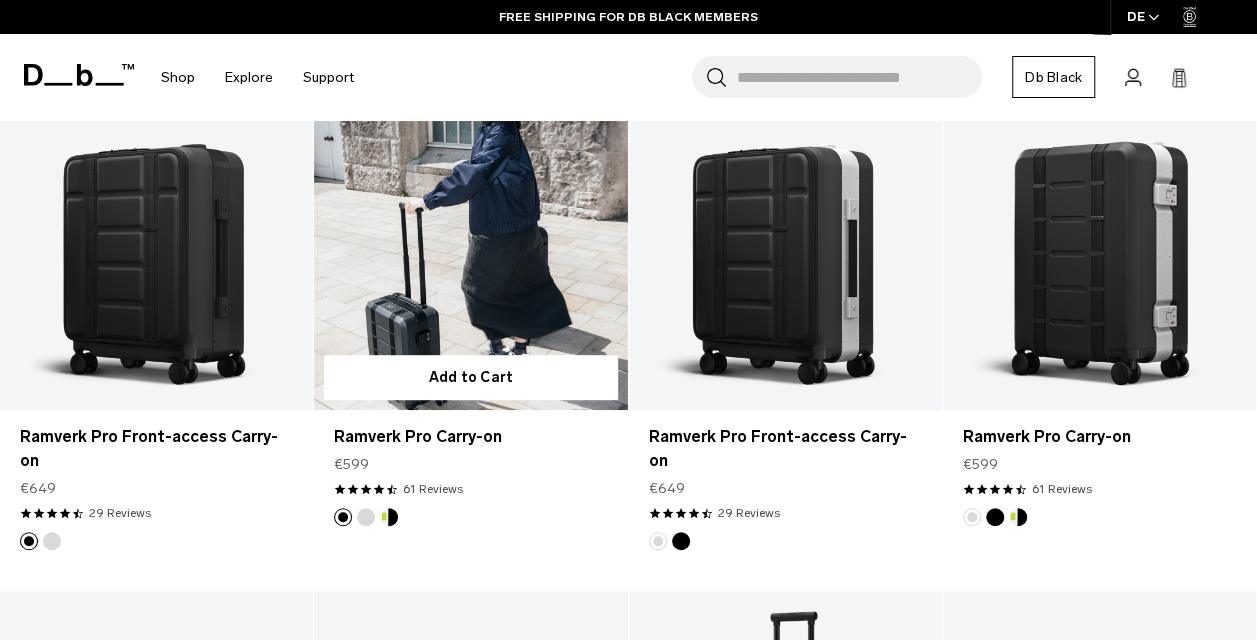 click at bounding box center (470, 236) 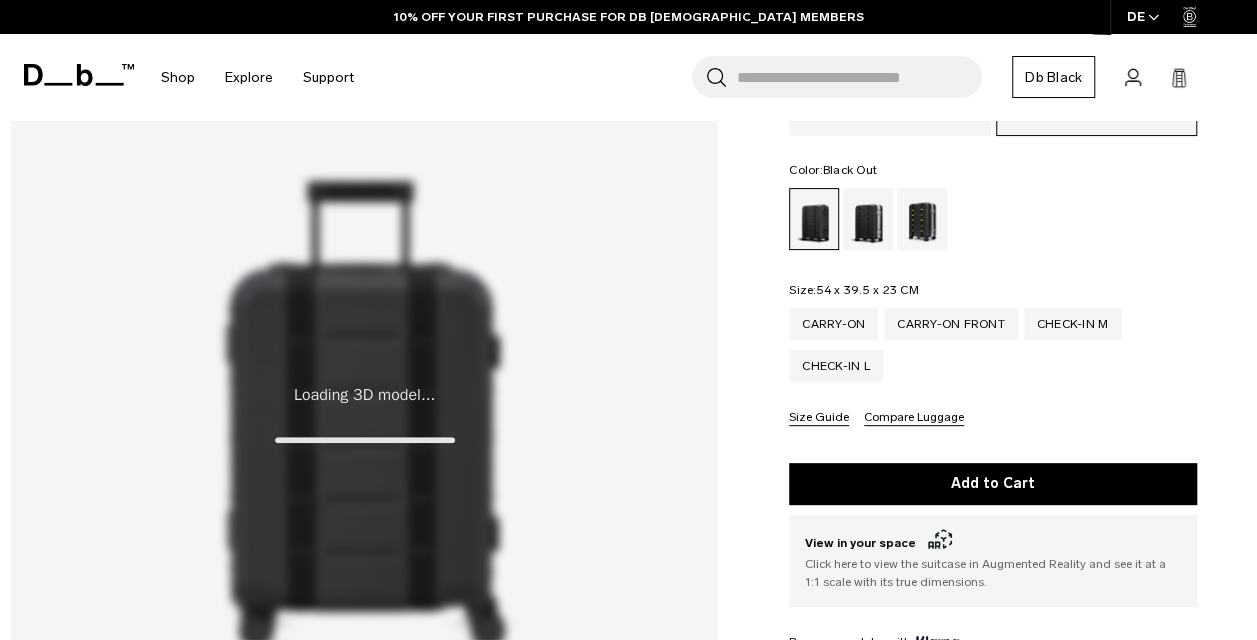 scroll, scrollTop: 101, scrollLeft: 0, axis: vertical 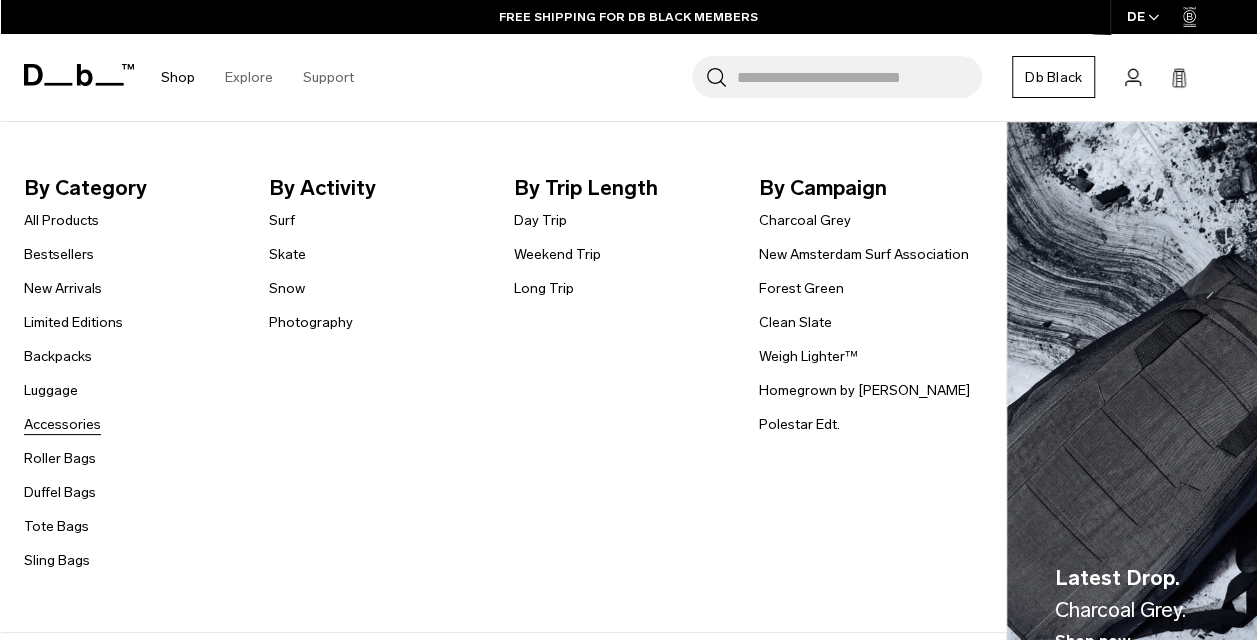 click on "Accessories" at bounding box center (62, 424) 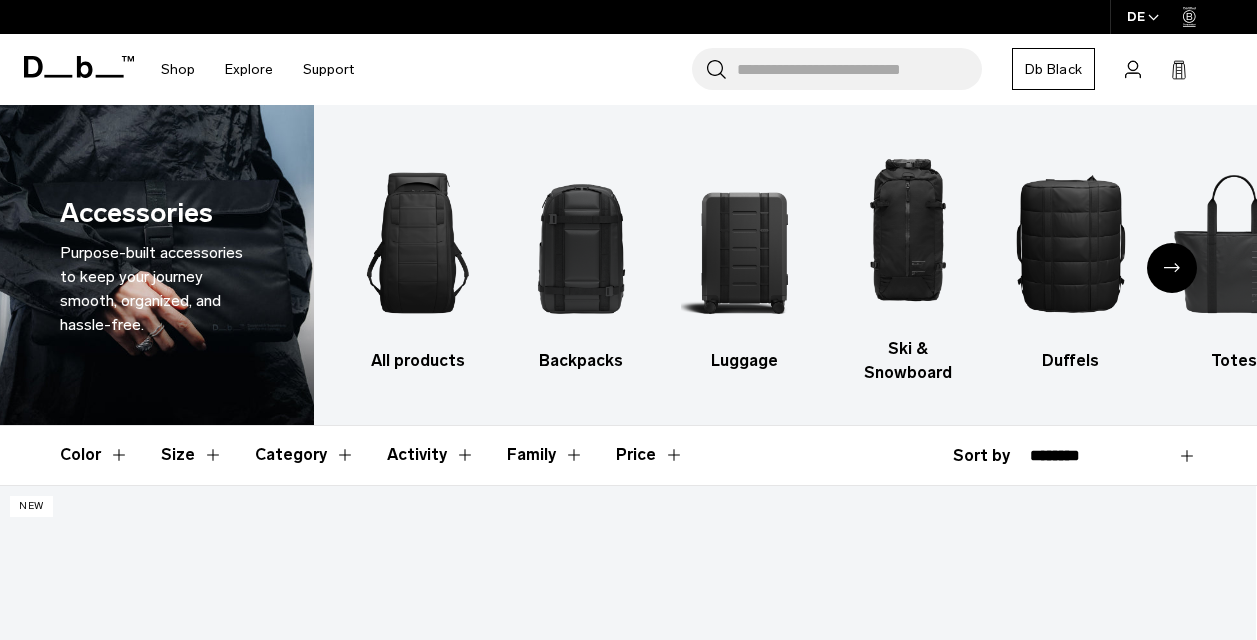 scroll, scrollTop: 0, scrollLeft: 0, axis: both 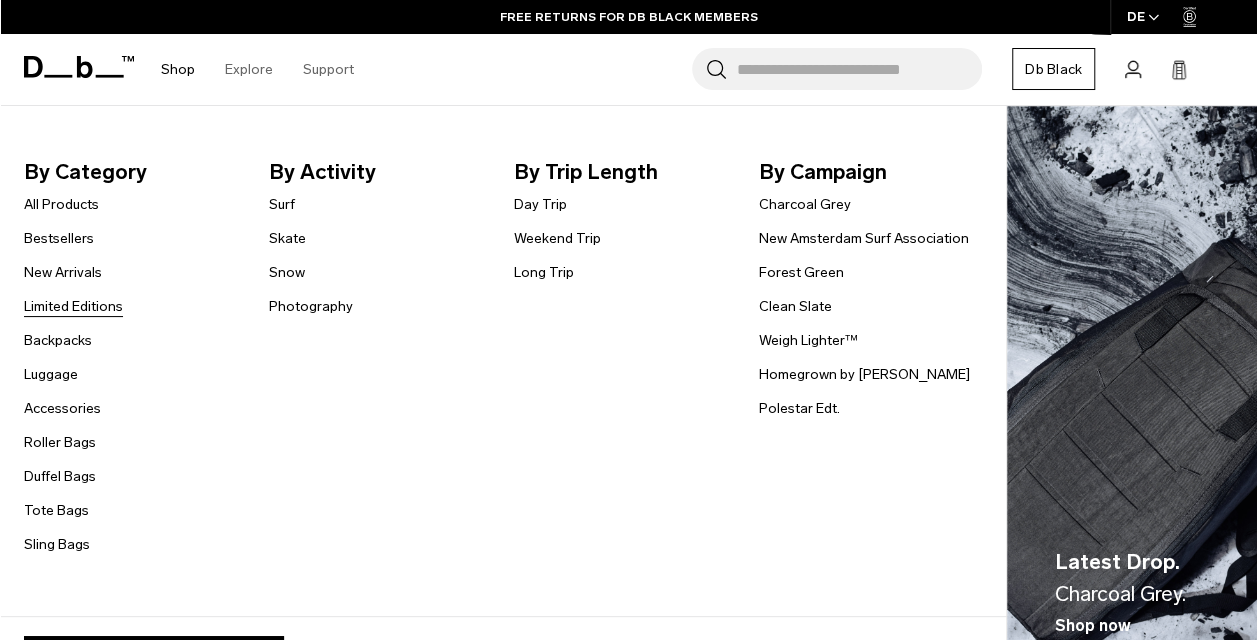 click on "Limited Editions" at bounding box center (73, 306) 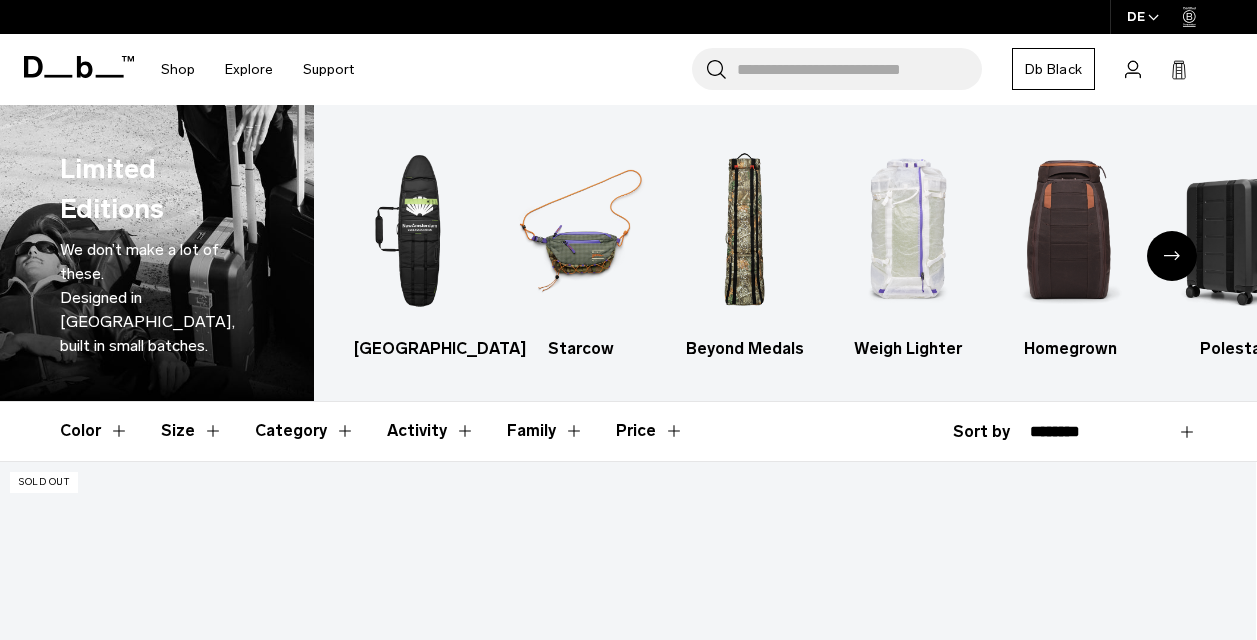 scroll, scrollTop: 0, scrollLeft: 0, axis: both 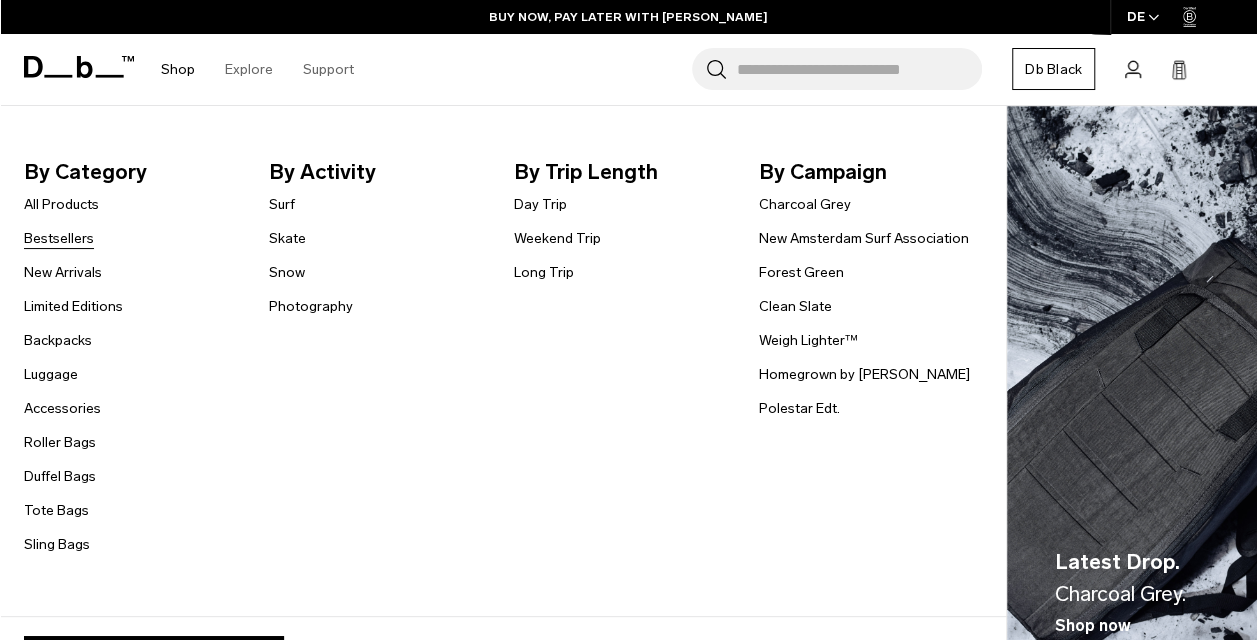 click on "Bestsellers" at bounding box center (59, 238) 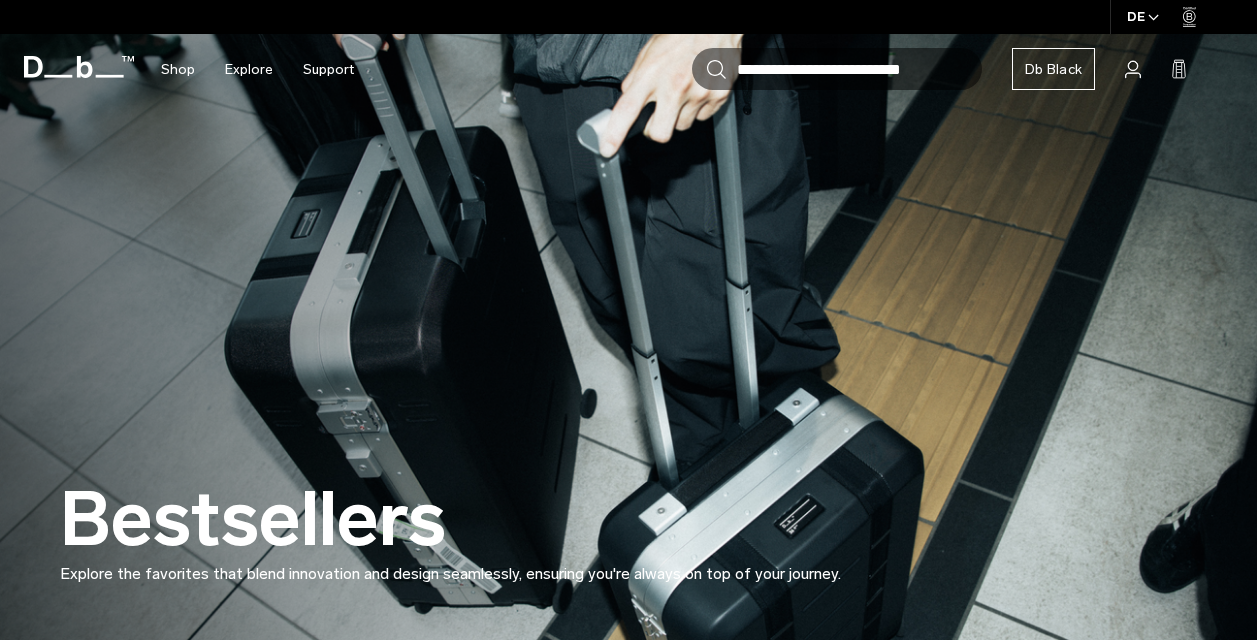 scroll, scrollTop: 0, scrollLeft: 0, axis: both 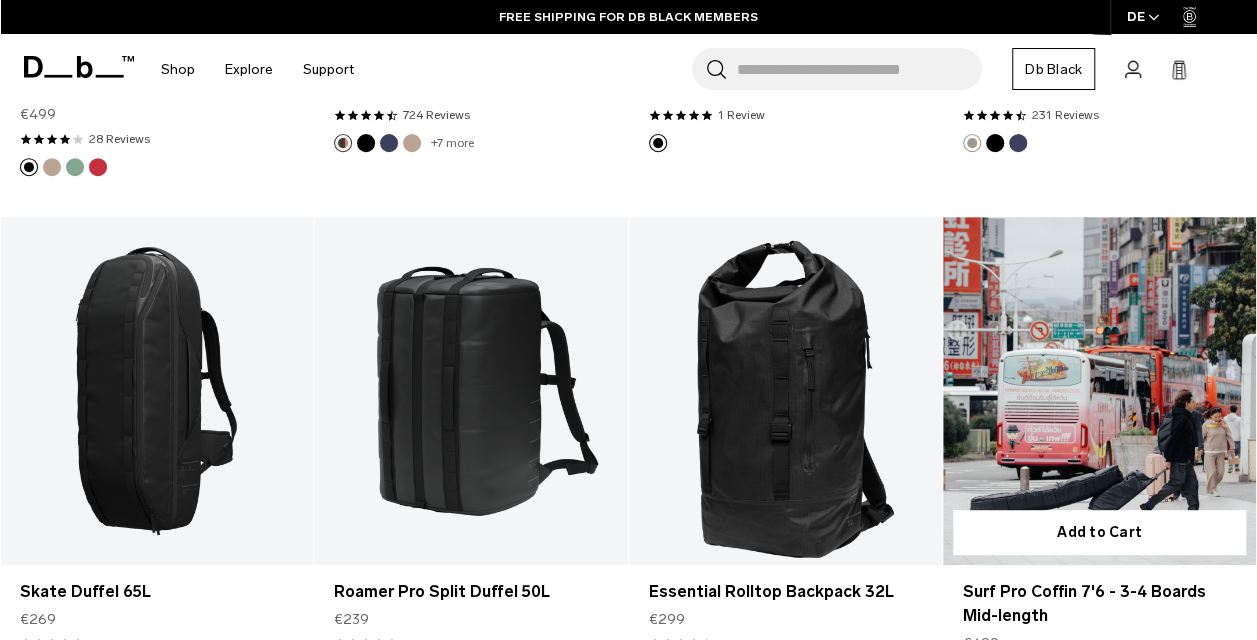 click at bounding box center (1099, 391) 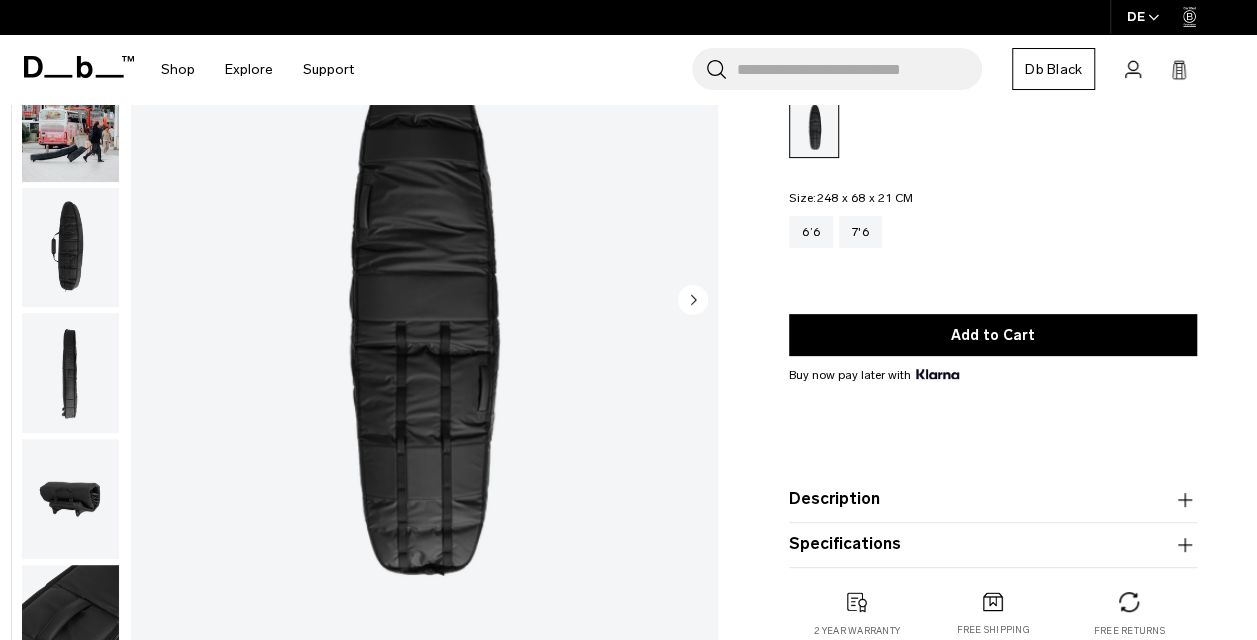 scroll, scrollTop: 200, scrollLeft: 0, axis: vertical 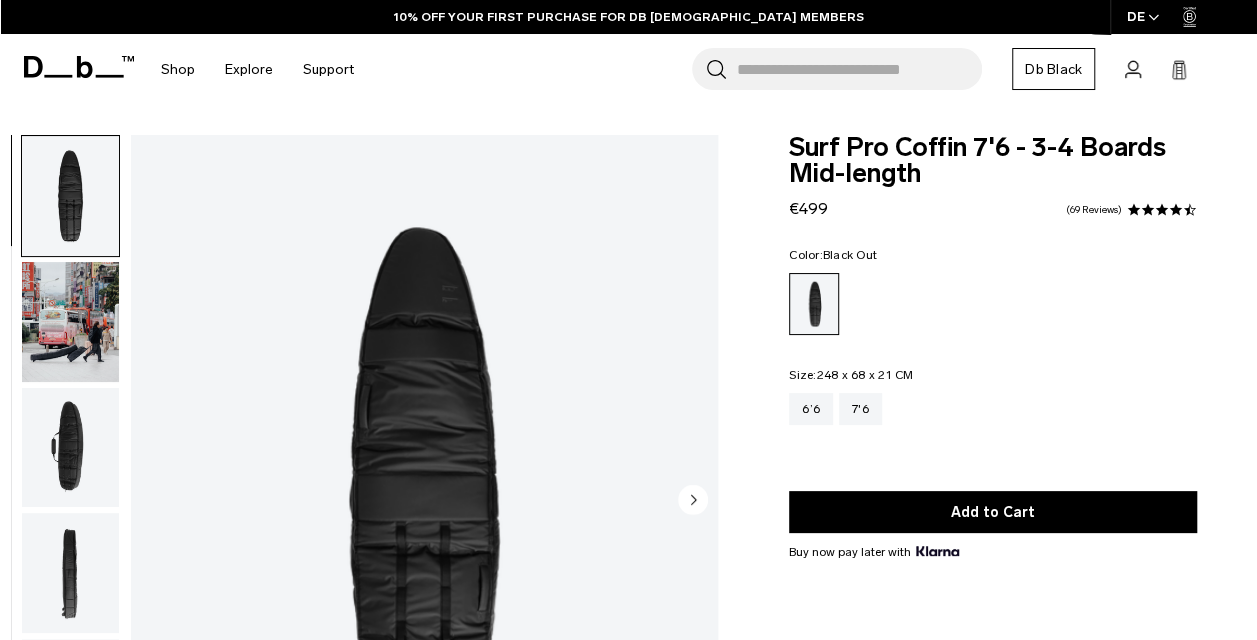 click at bounding box center (70, 322) 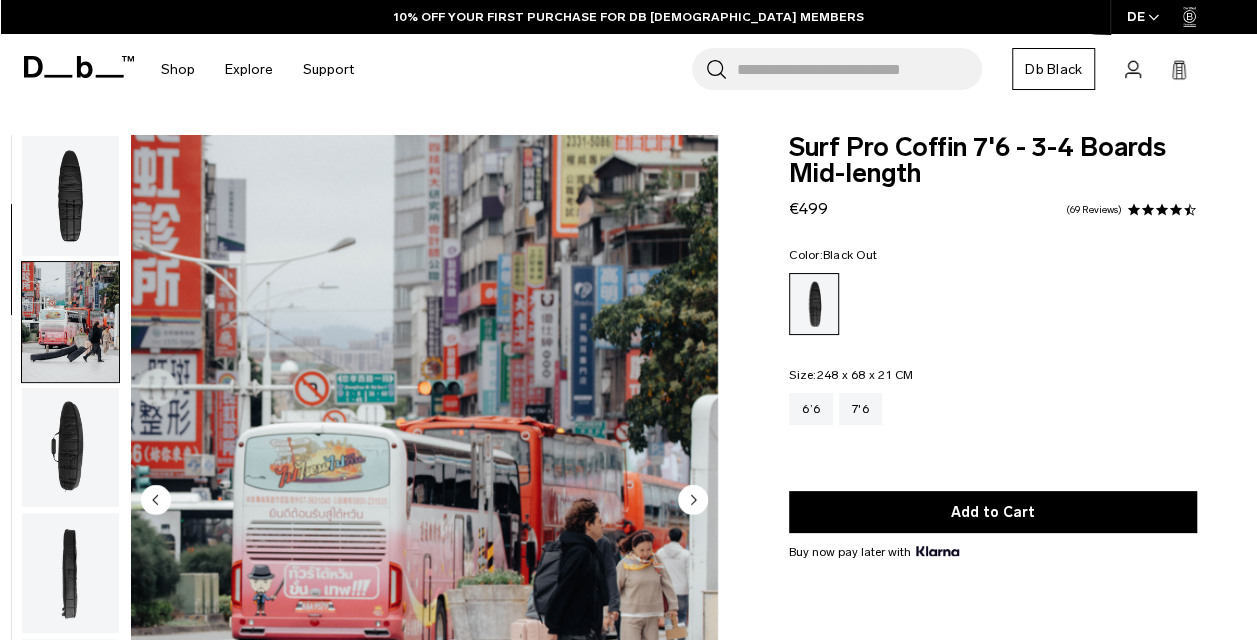 scroll, scrollTop: 126, scrollLeft: 0, axis: vertical 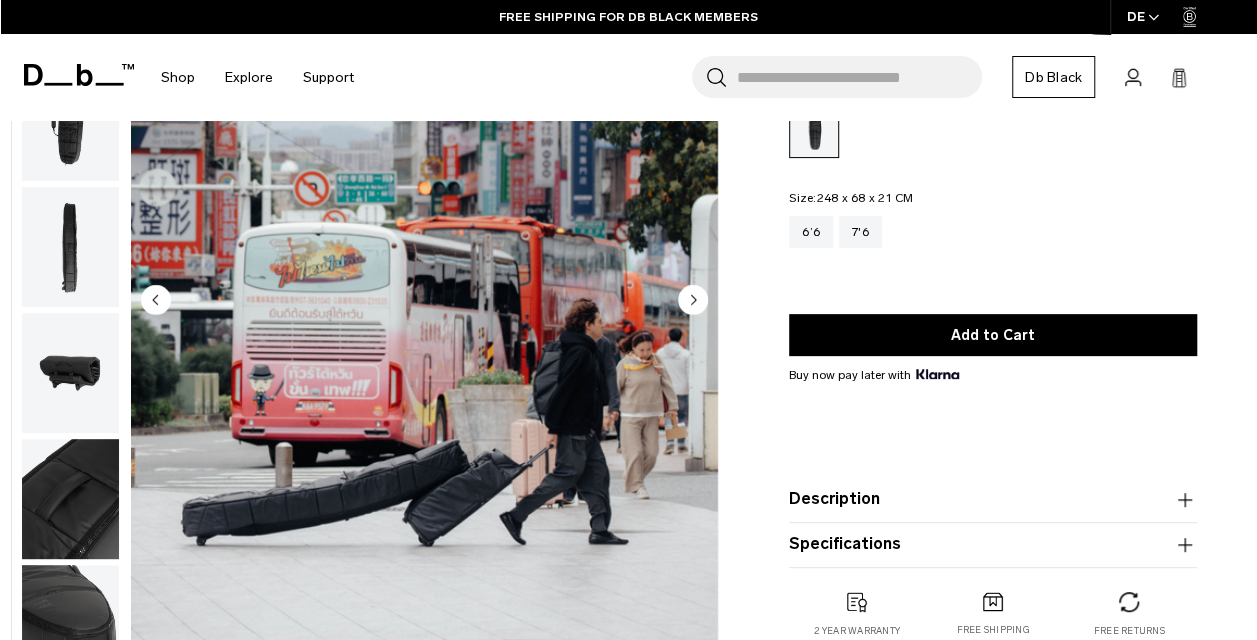 click at bounding box center [70, 373] 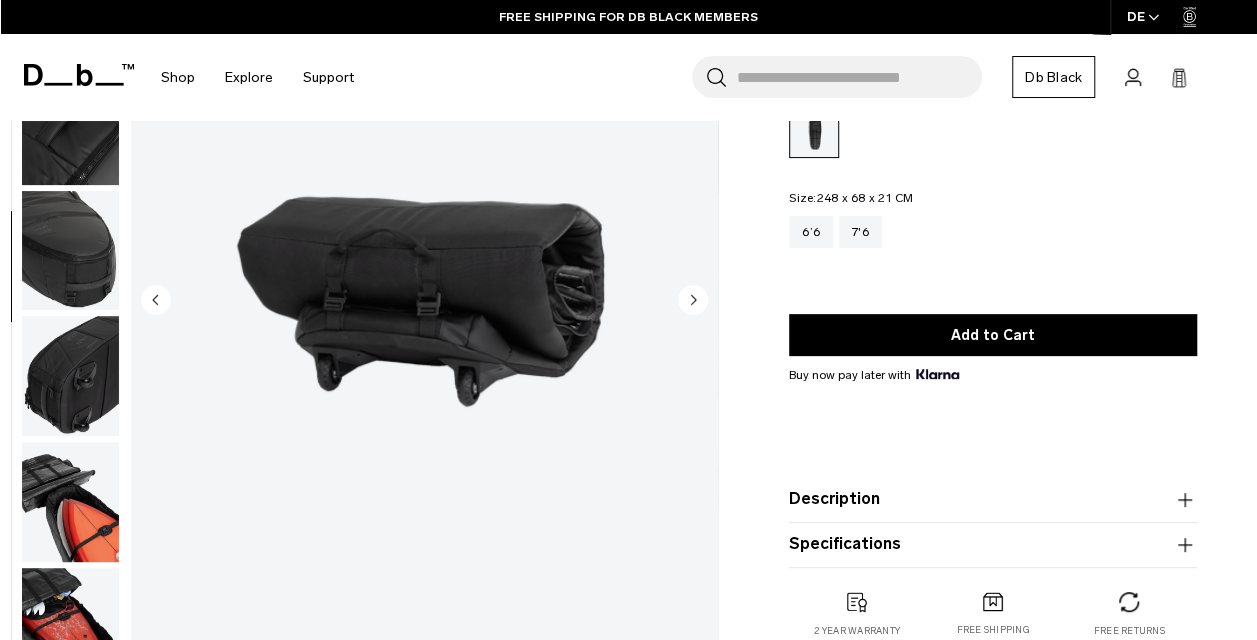 scroll, scrollTop: 504, scrollLeft: 0, axis: vertical 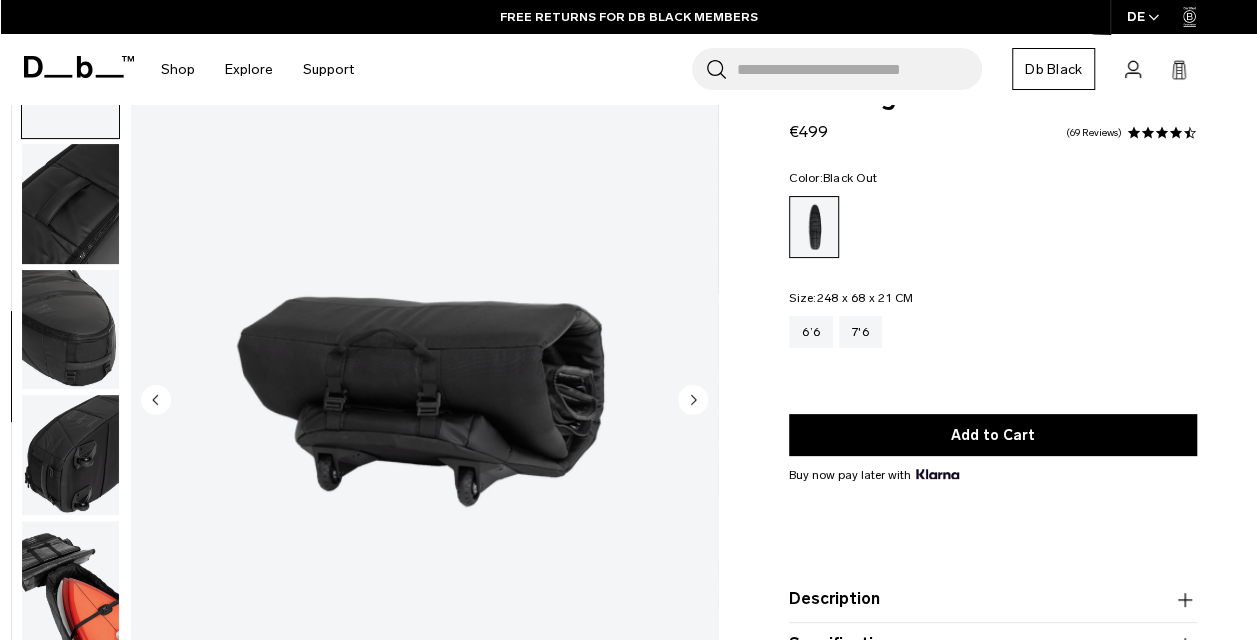 click at bounding box center [70, 581] 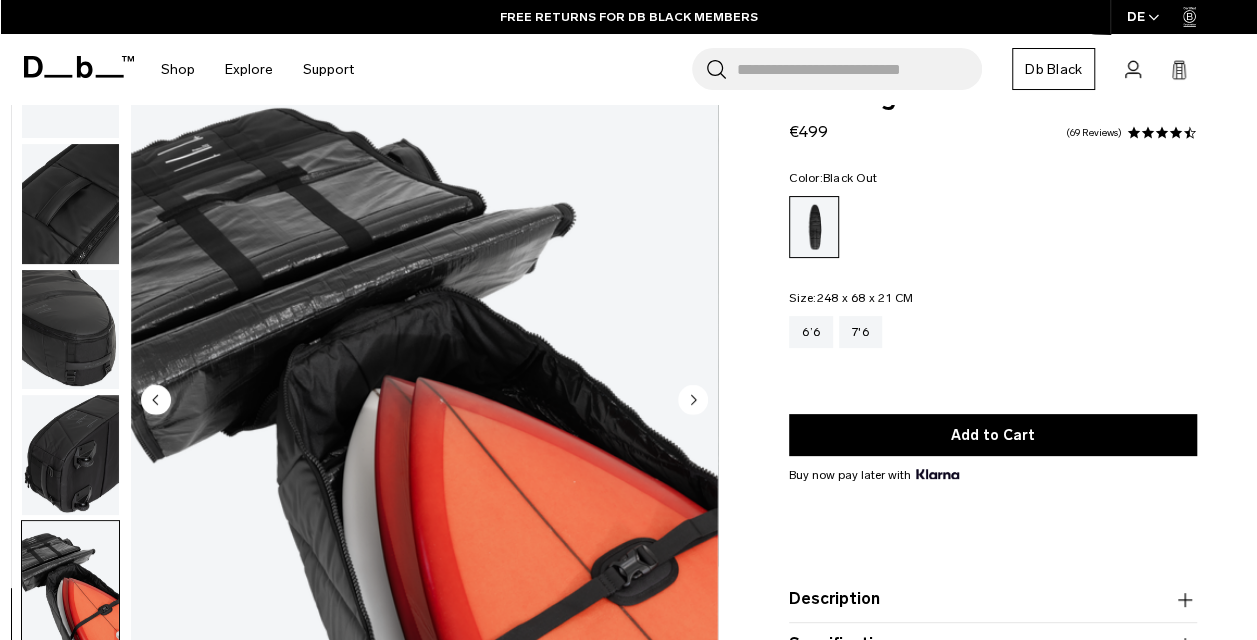 click at bounding box center (70, 455) 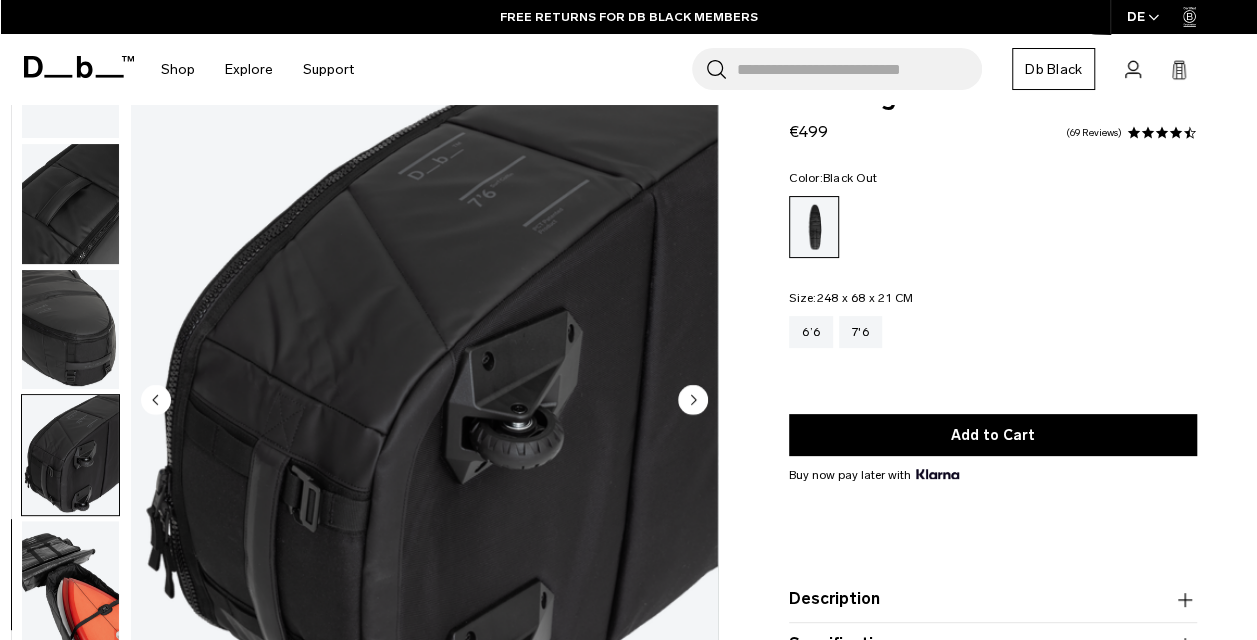 click at bounding box center [70, 330] 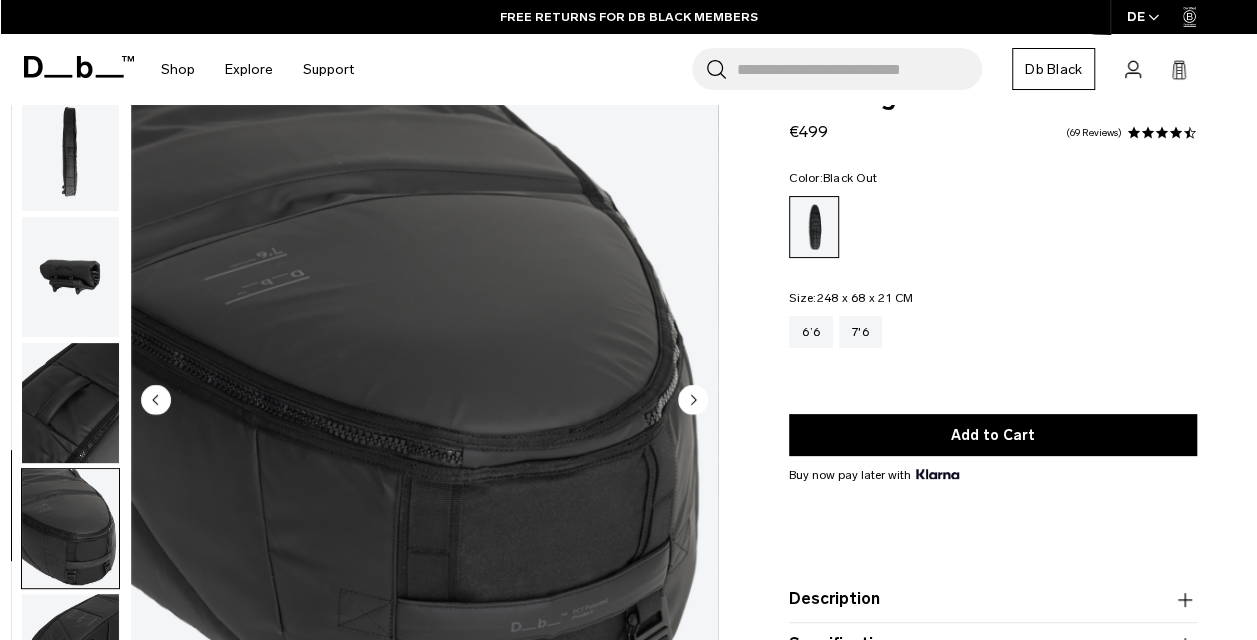 click at bounding box center [70, 403] 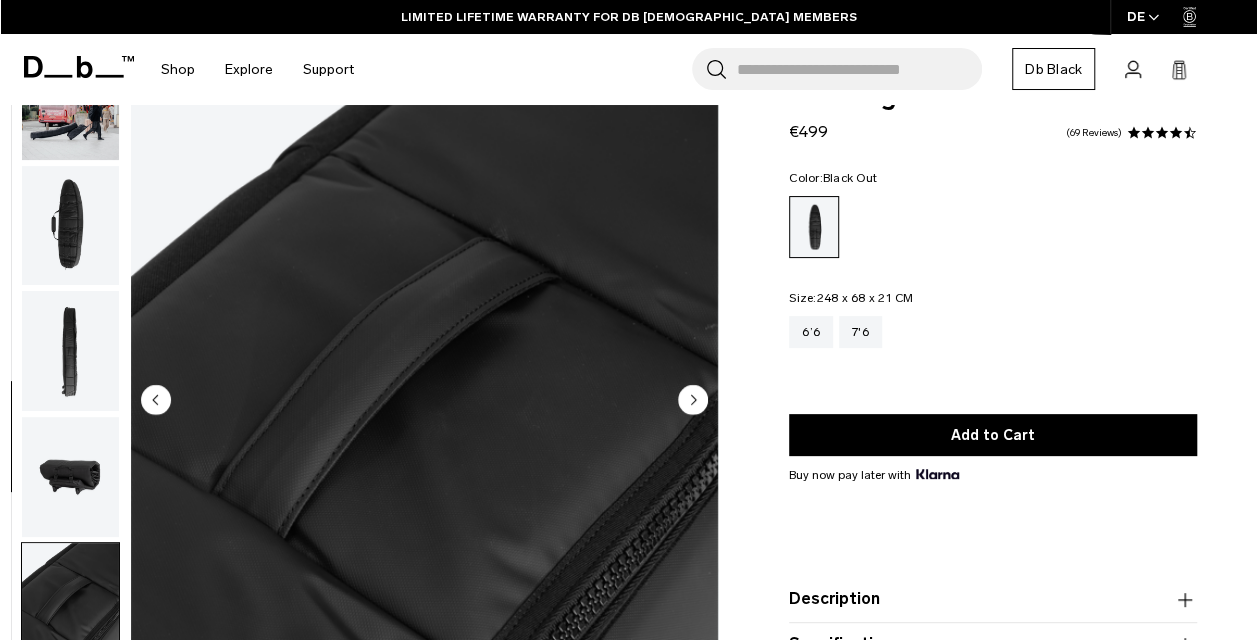 click at bounding box center [70, 351] 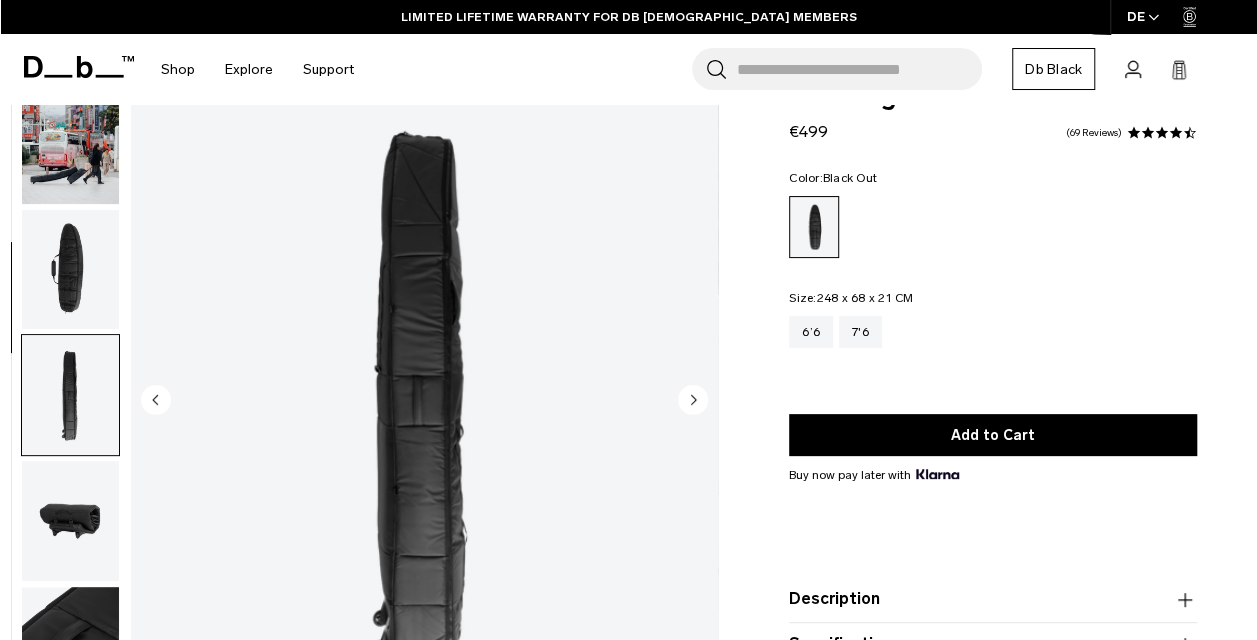 scroll, scrollTop: 0, scrollLeft: 0, axis: both 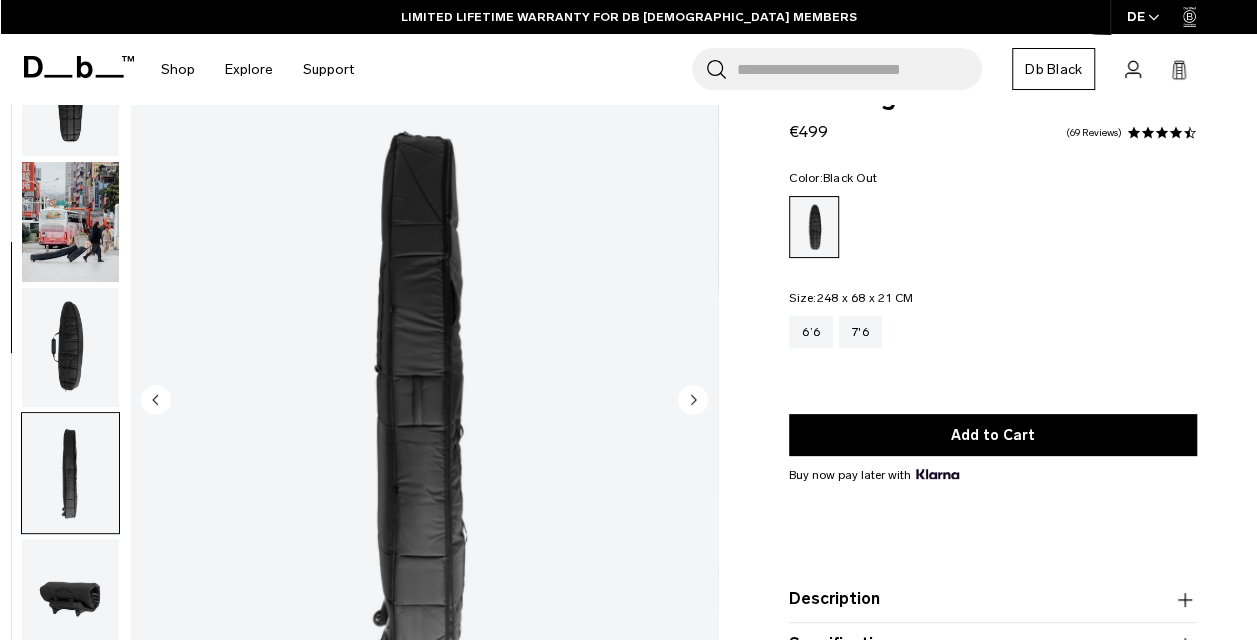 click at bounding box center (70, 222) 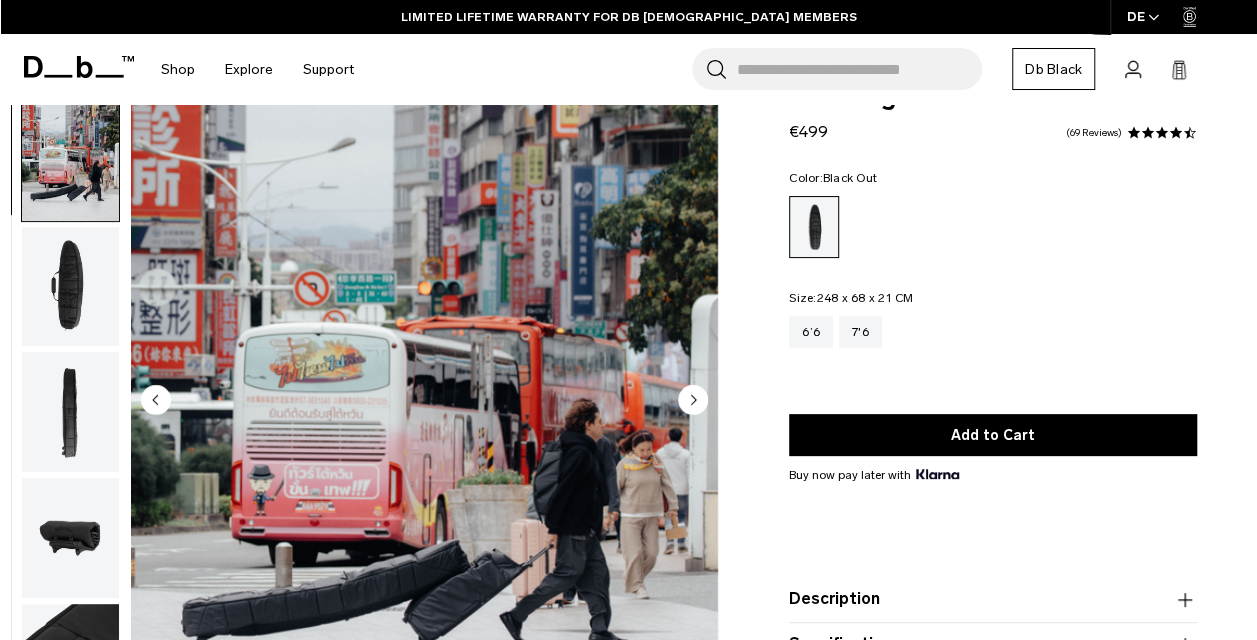 scroll, scrollTop: 0, scrollLeft: 0, axis: both 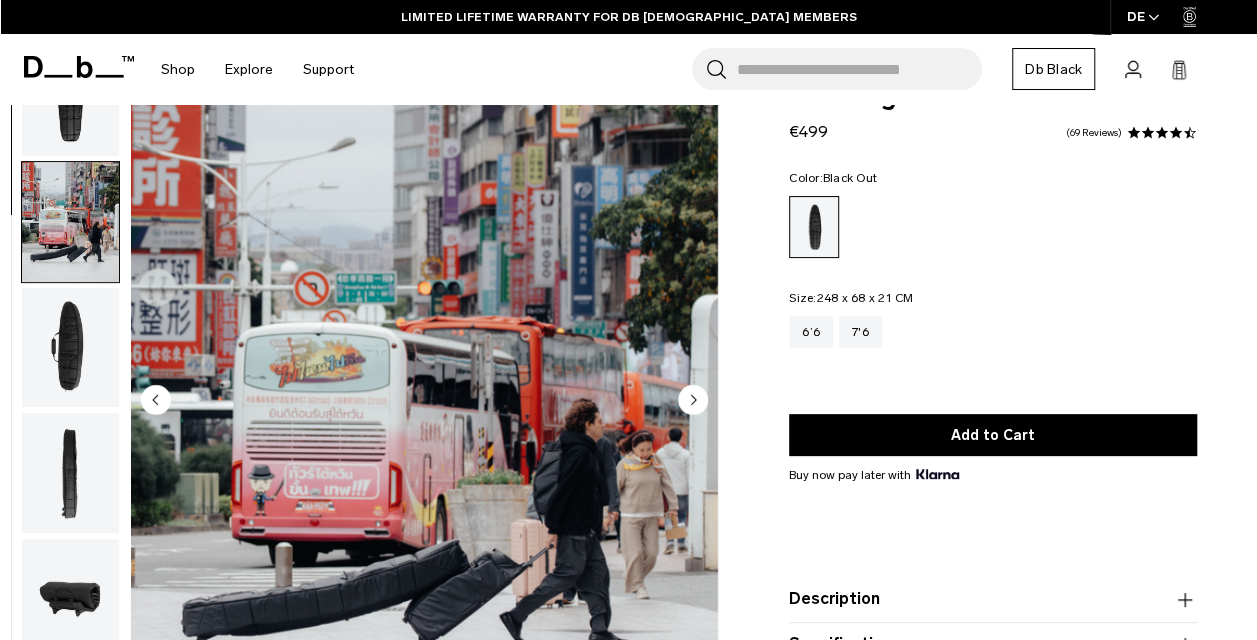 click at bounding box center [70, 96] 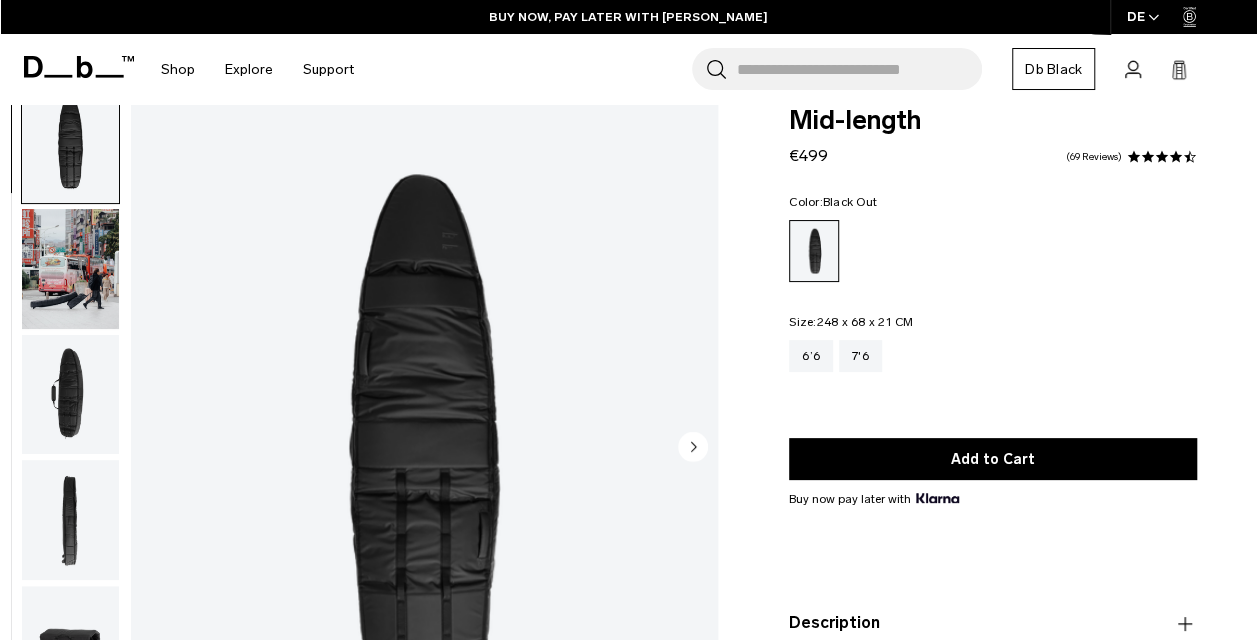 scroll, scrollTop: 0, scrollLeft: 0, axis: both 